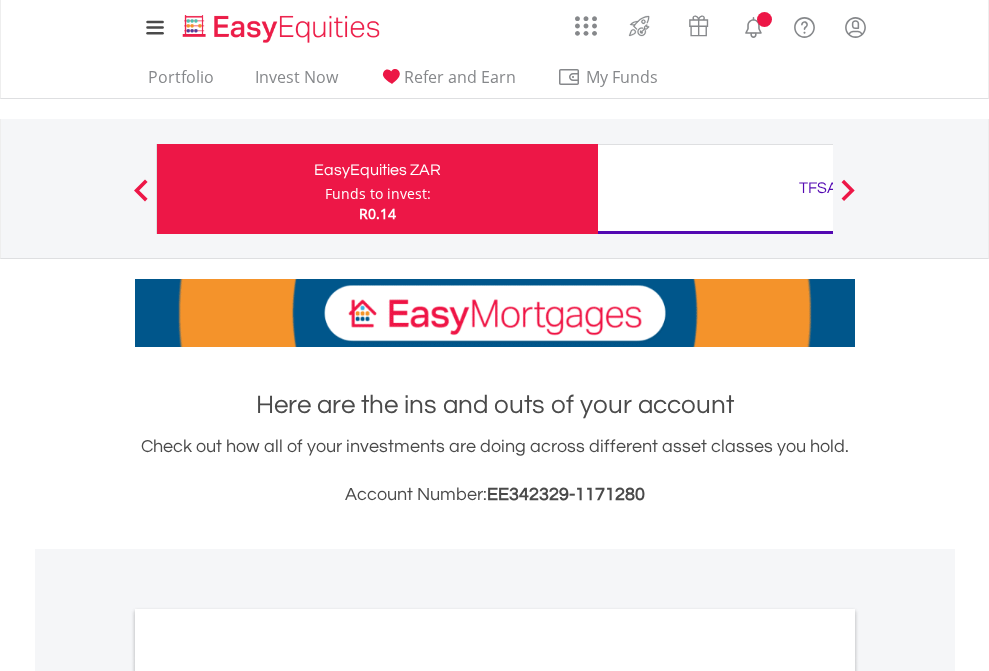 scroll, scrollTop: 0, scrollLeft: 0, axis: both 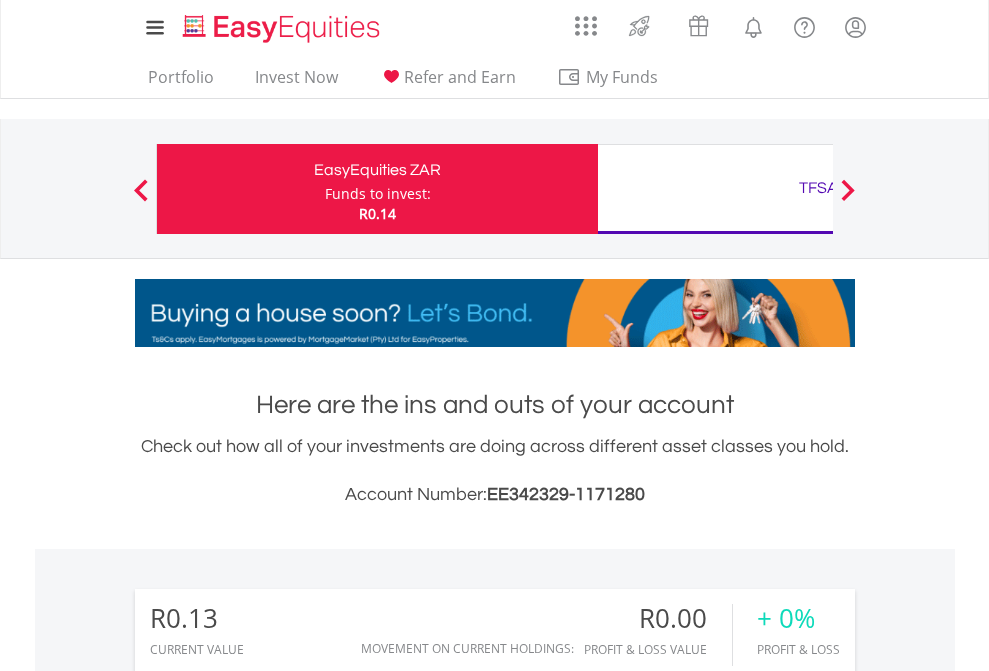 click on "Funds to invest:" at bounding box center (378, 194) 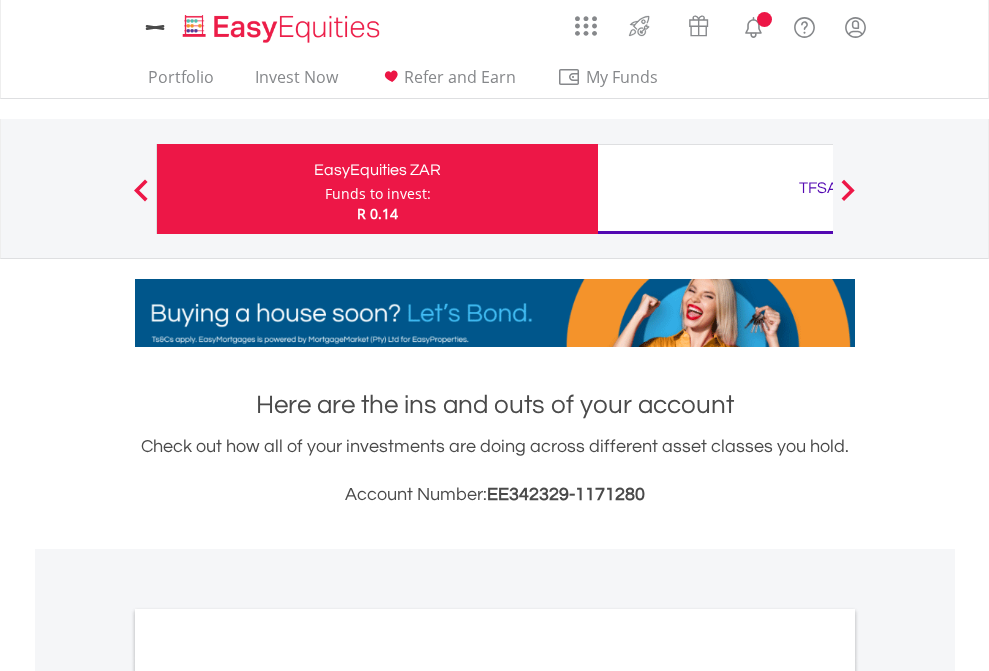 scroll, scrollTop: 0, scrollLeft: 0, axis: both 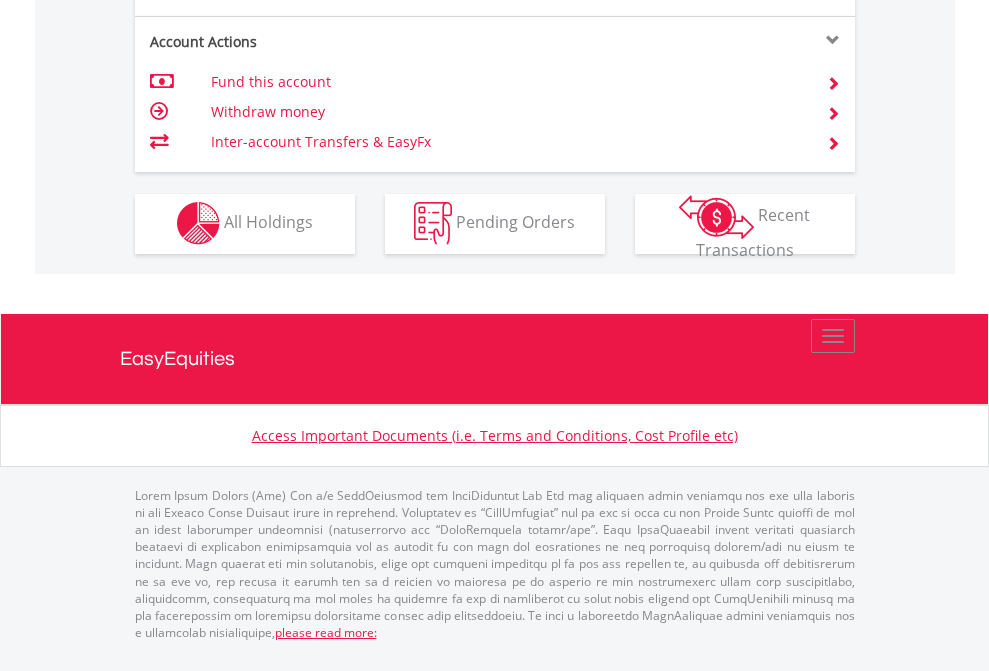click on "Investment types" at bounding box center [706, -353] 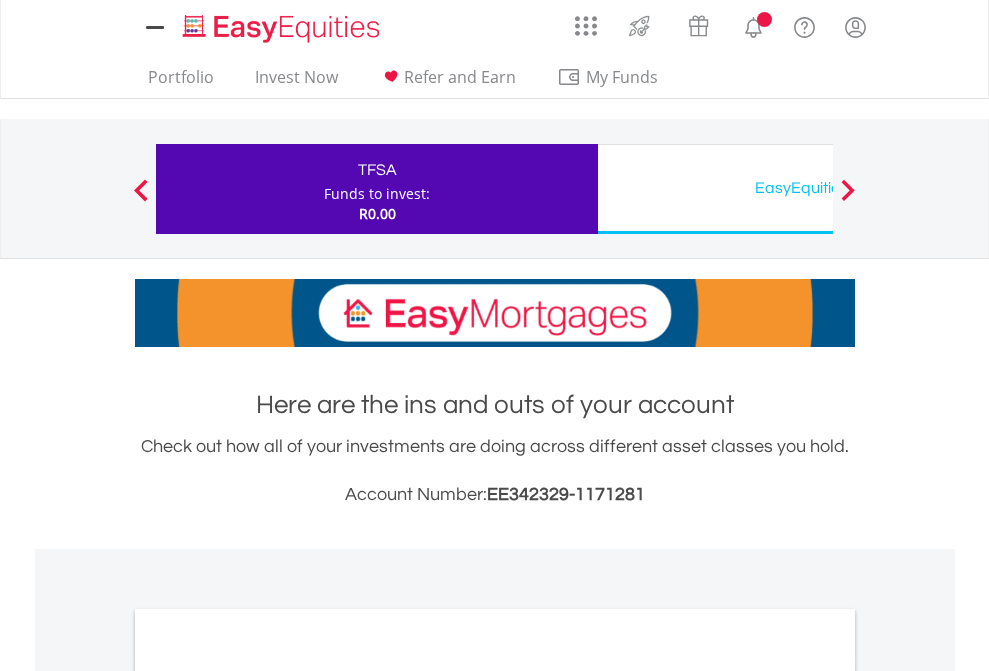 scroll, scrollTop: 0, scrollLeft: 0, axis: both 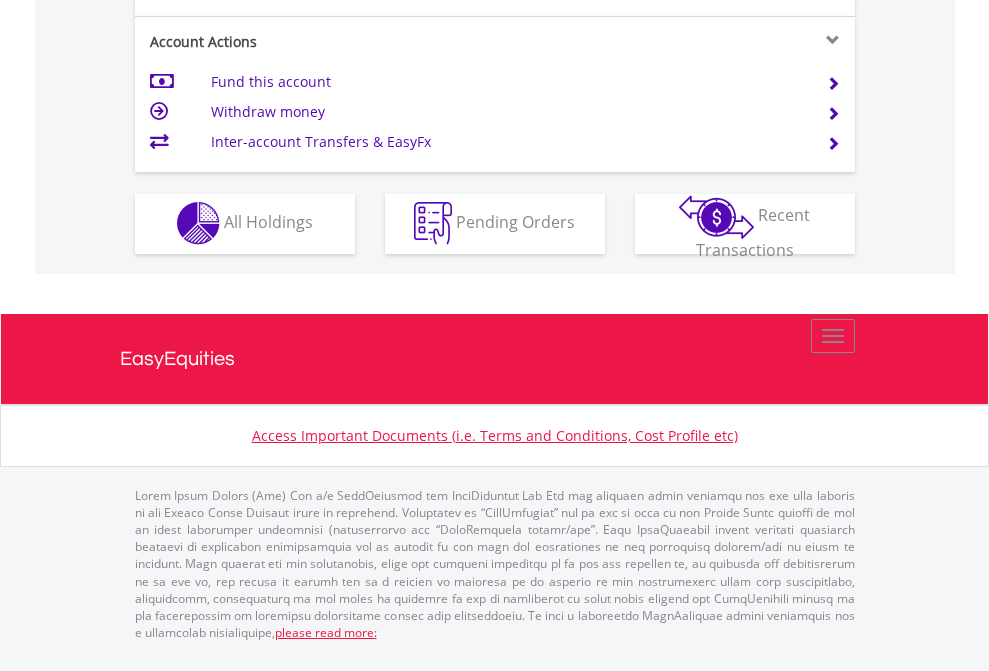 click on "Investment types" at bounding box center [706, -353] 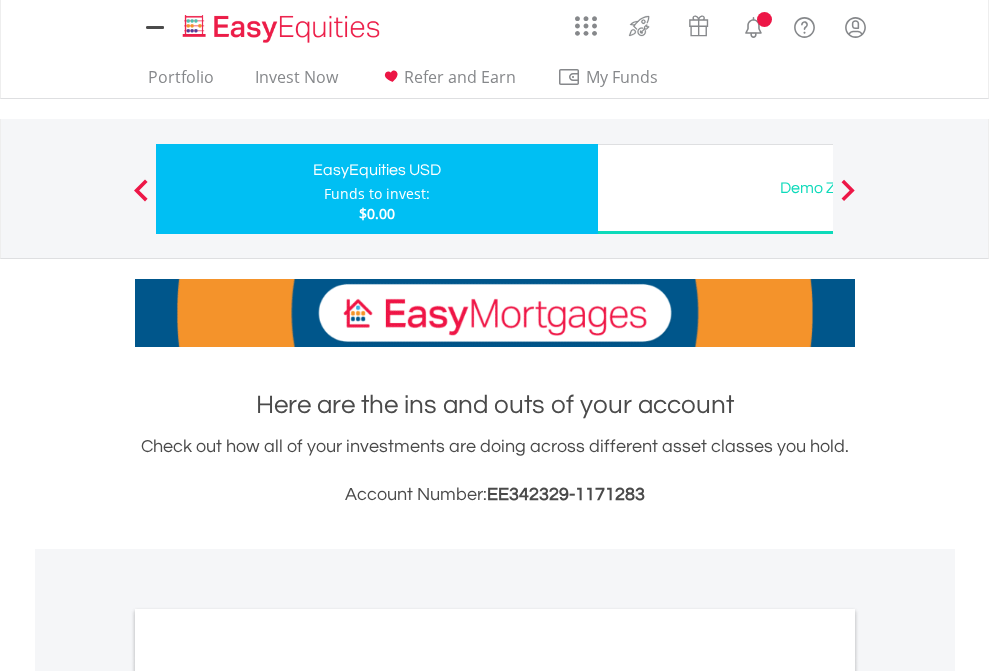 scroll, scrollTop: 0, scrollLeft: 0, axis: both 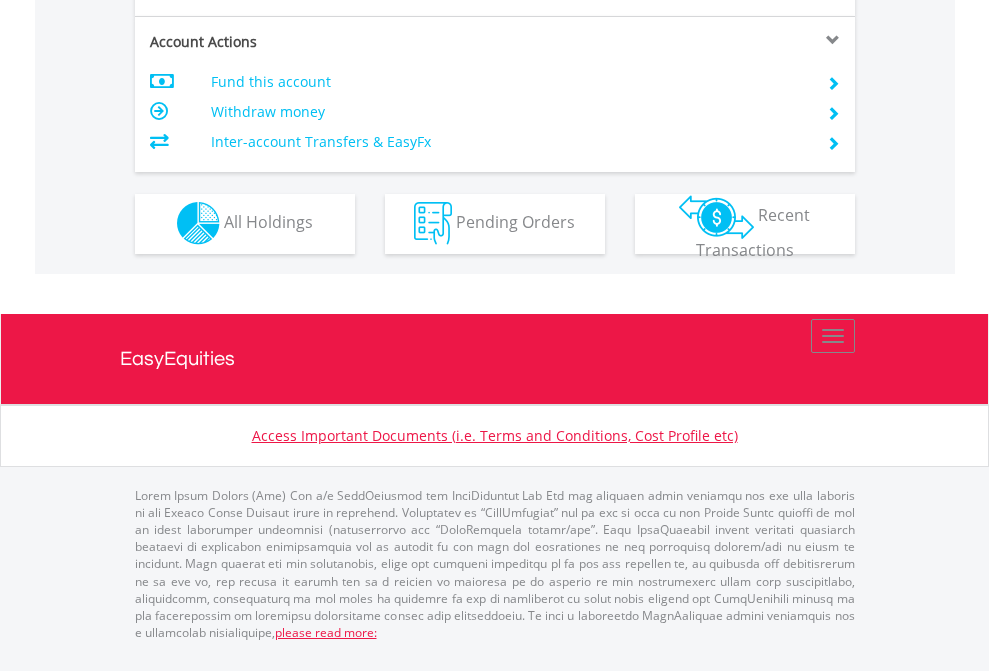 click on "Investment types" at bounding box center [706, -353] 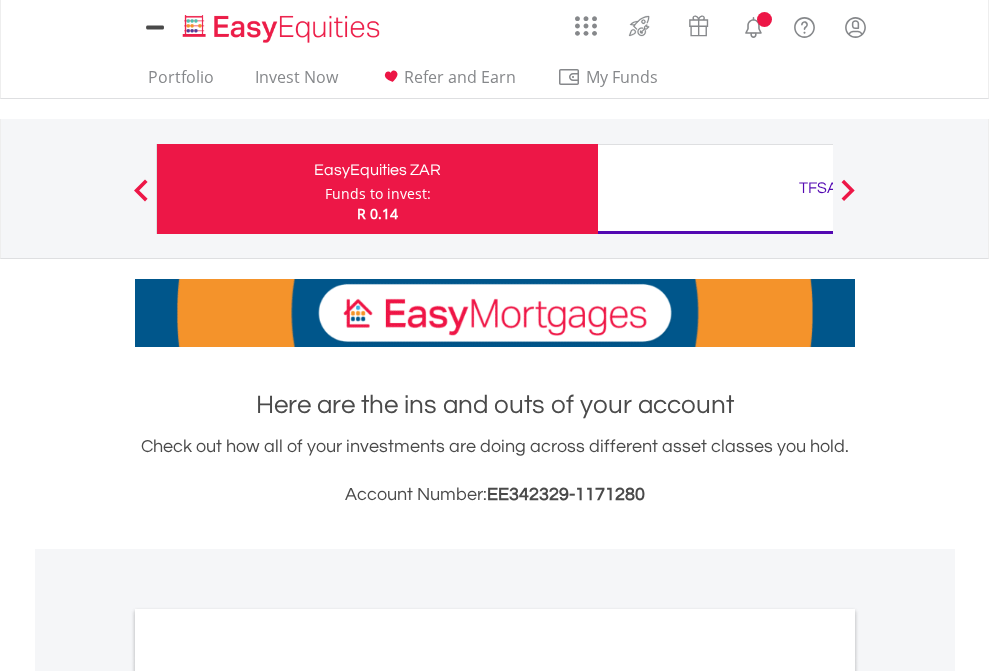 scroll, scrollTop: 0, scrollLeft: 0, axis: both 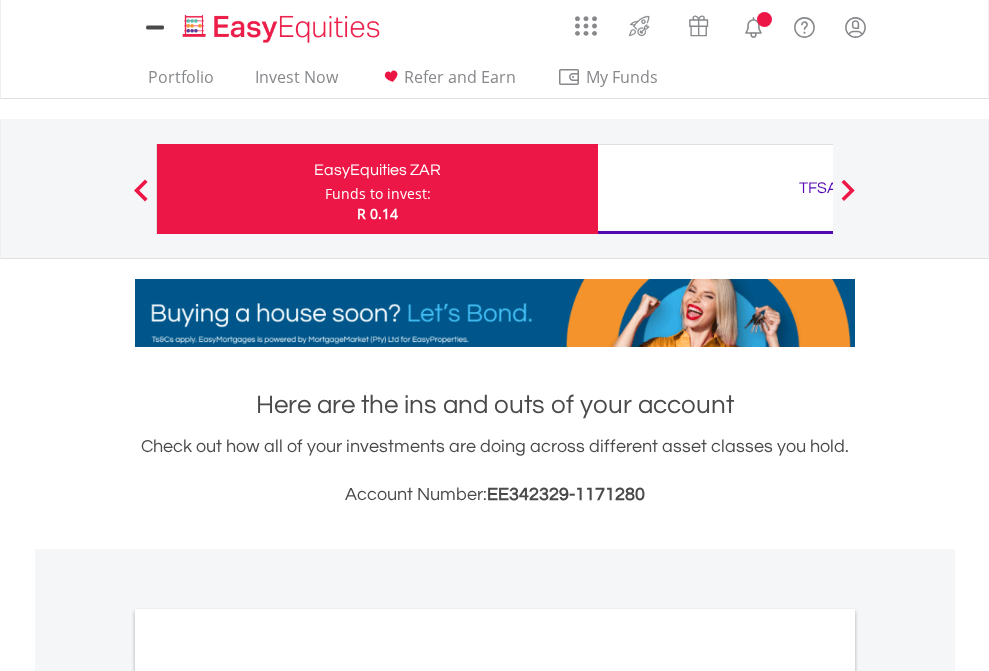 click on "All Holdings" at bounding box center (268, 1096) 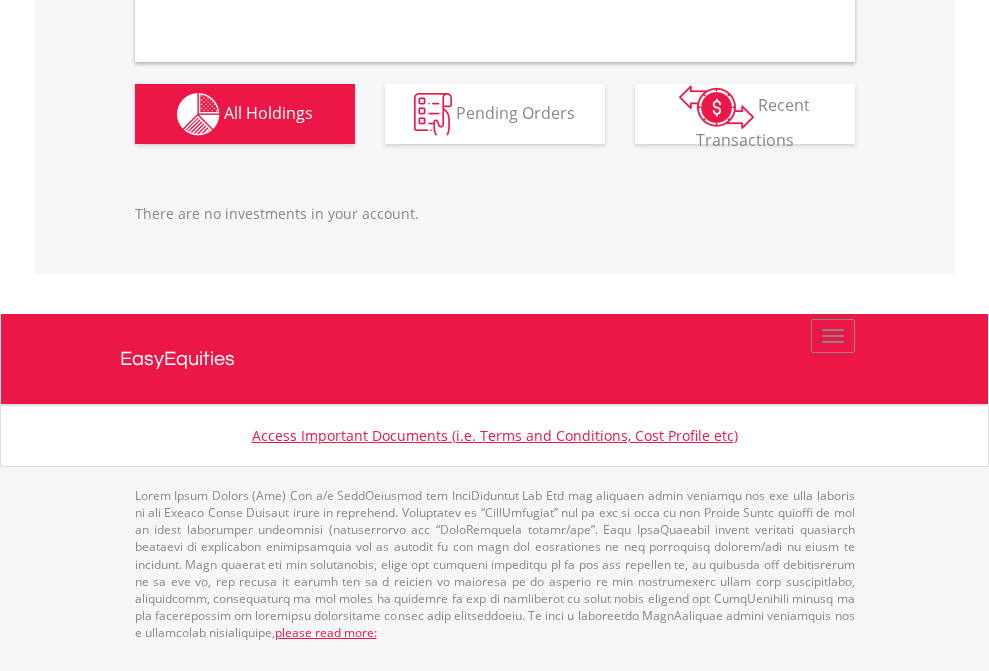 scroll, scrollTop: 1980, scrollLeft: 0, axis: vertical 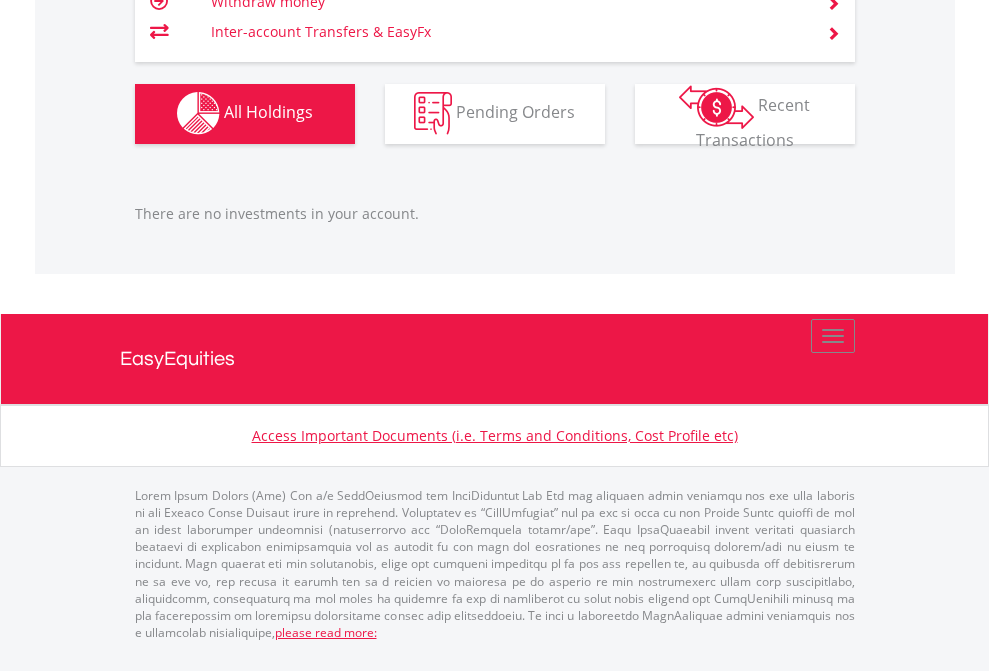 click on "TFSA" at bounding box center (818, -1142) 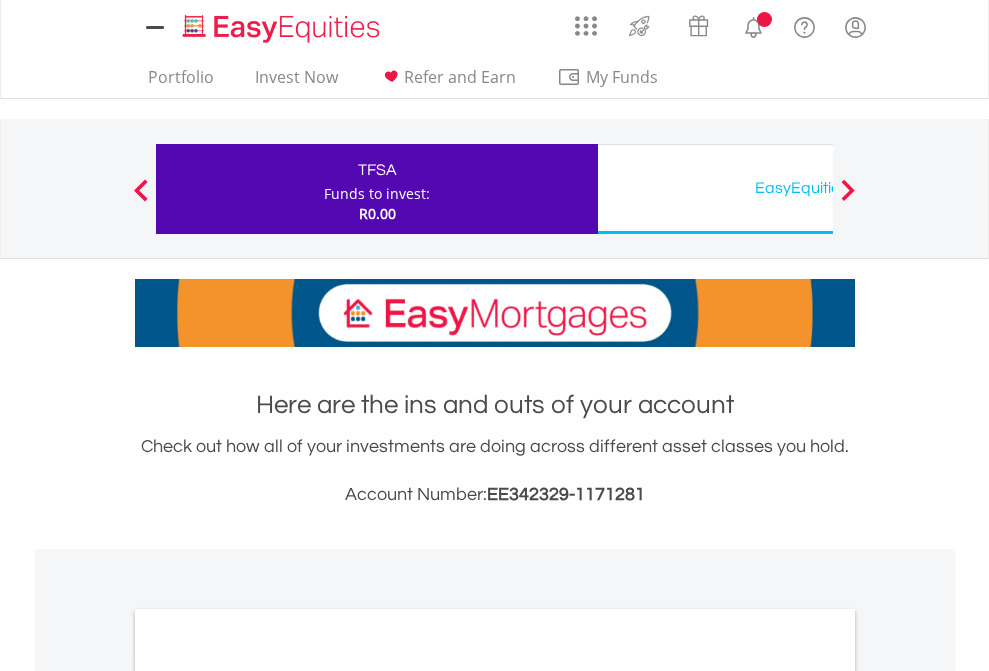 scroll, scrollTop: 0, scrollLeft: 0, axis: both 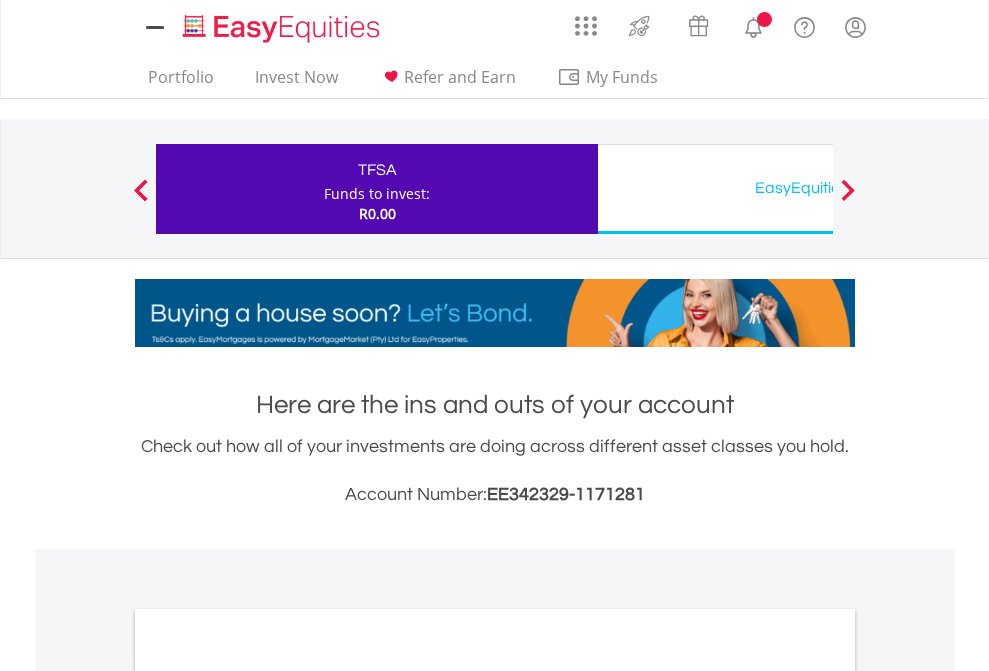 click on "All Holdings" at bounding box center (268, 1096) 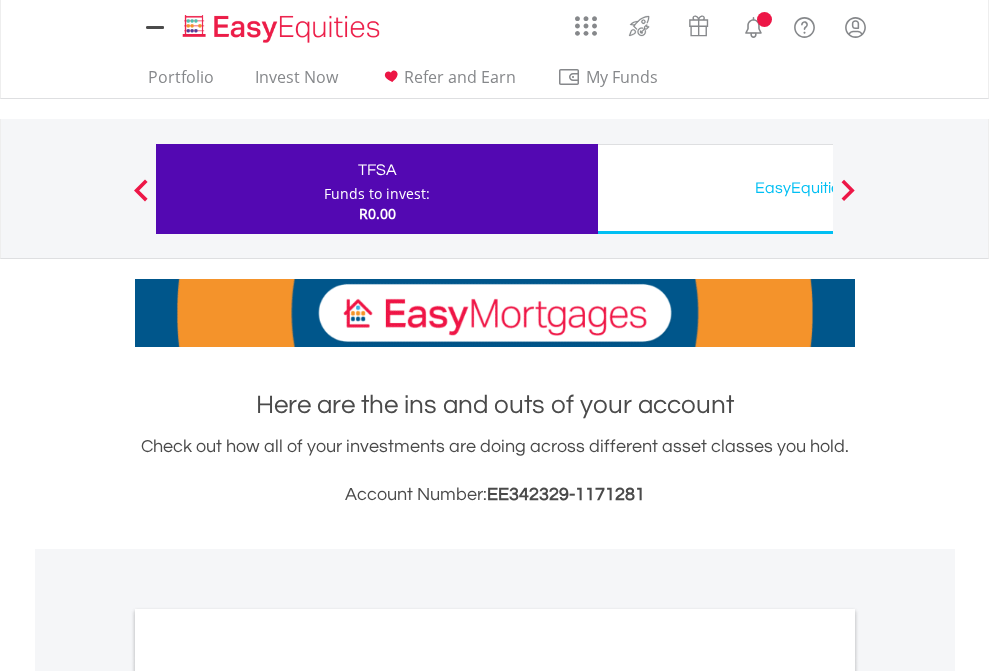 scroll, scrollTop: 1202, scrollLeft: 0, axis: vertical 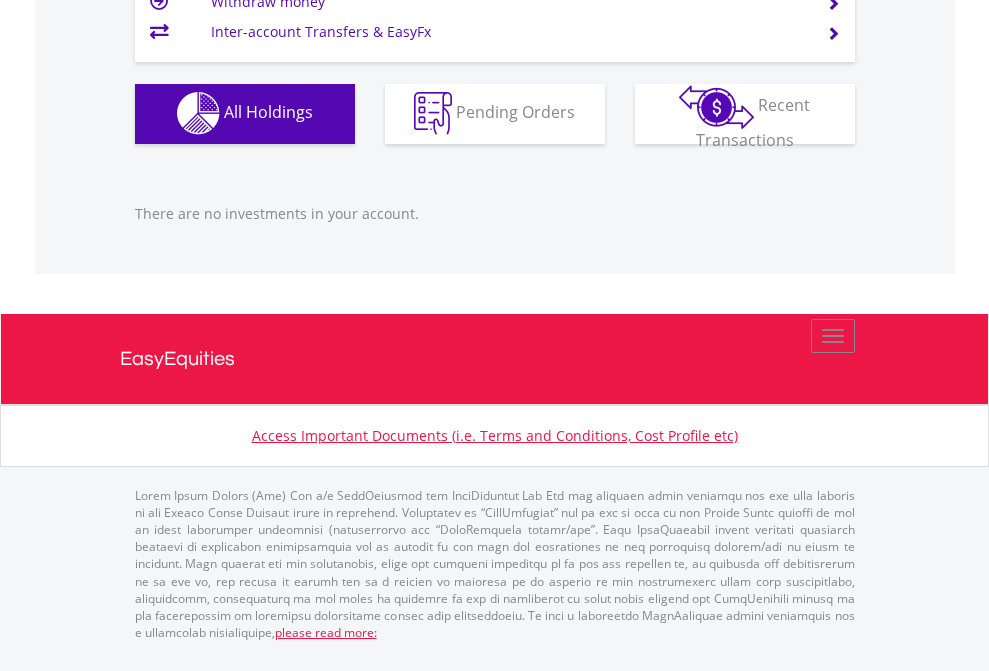click on "EasyEquities USD" at bounding box center (818, -1142) 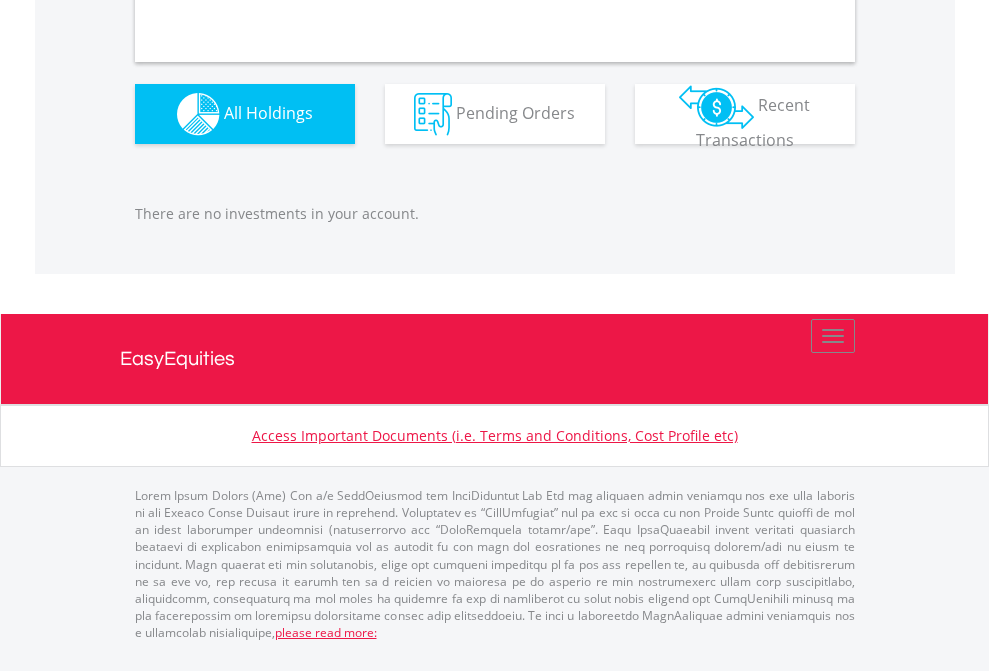 scroll, scrollTop: 1980, scrollLeft: 0, axis: vertical 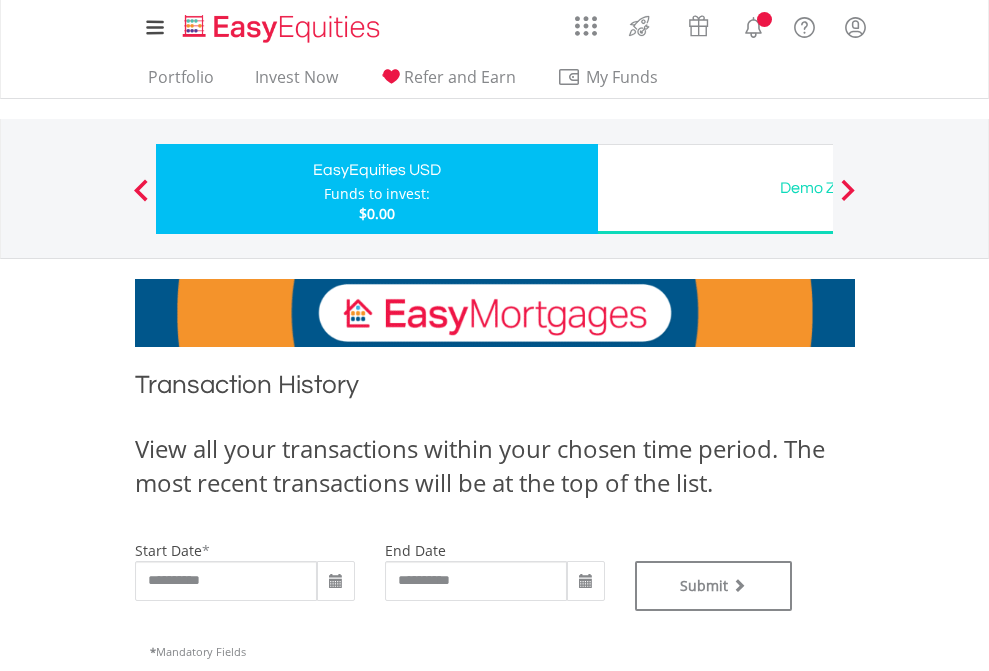 type on "**********" 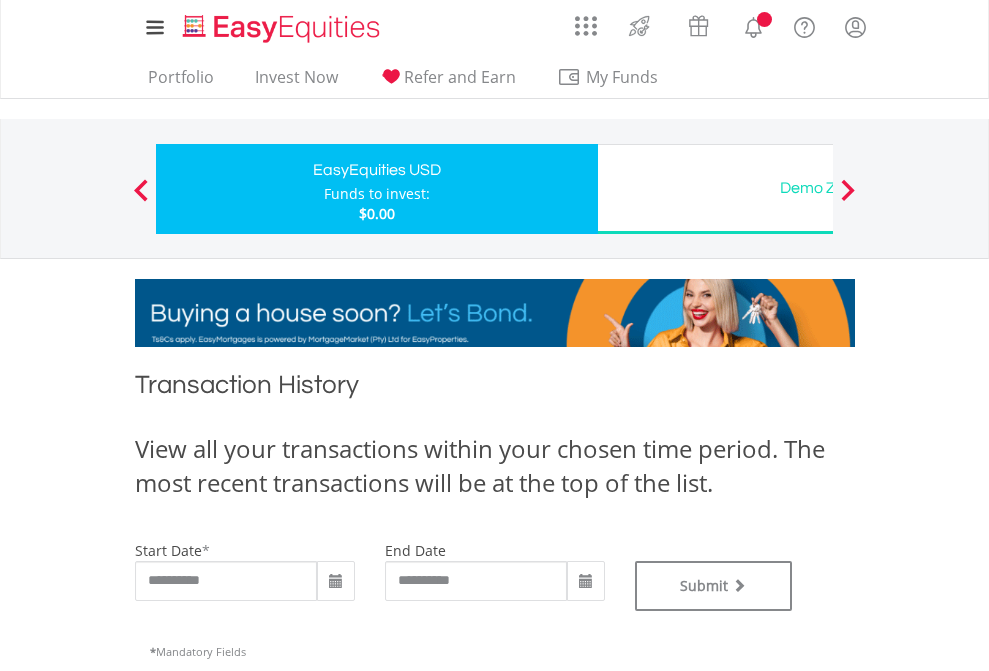type on "**********" 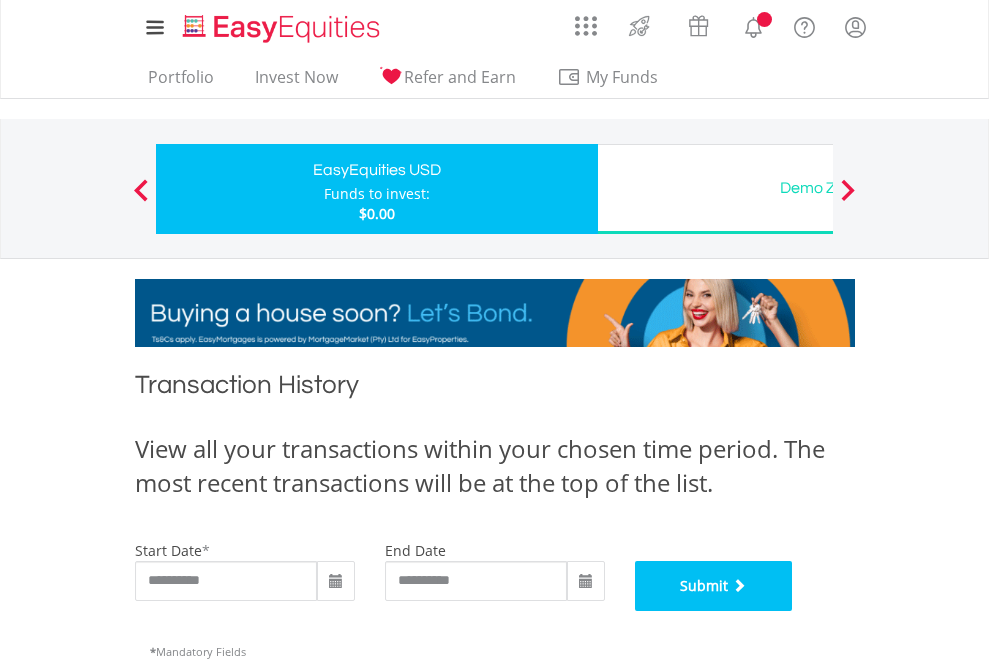 click on "Submit" at bounding box center (714, 586) 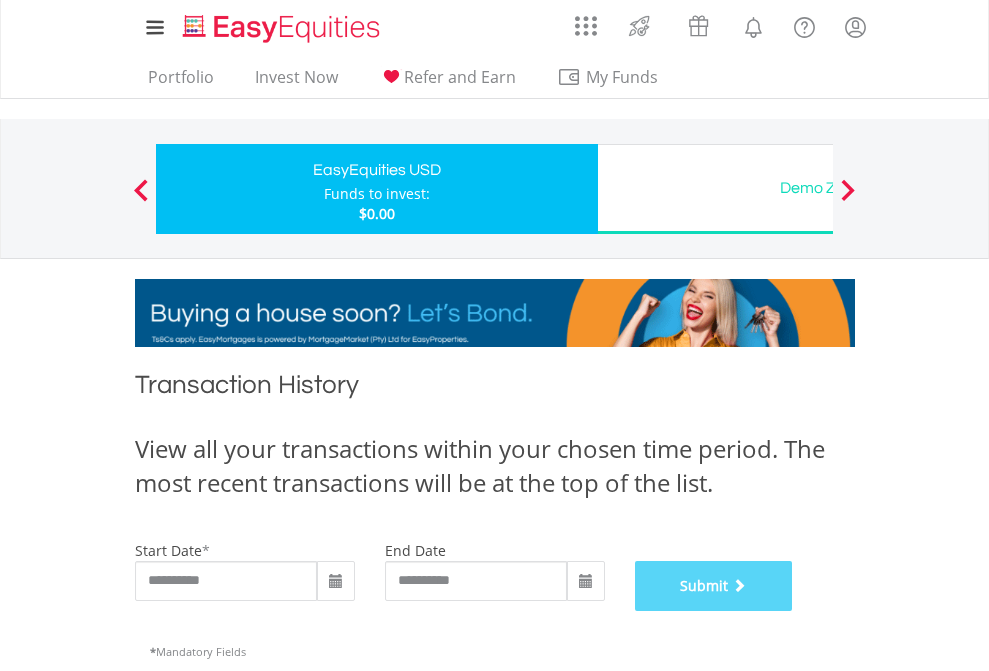 scroll, scrollTop: 811, scrollLeft: 0, axis: vertical 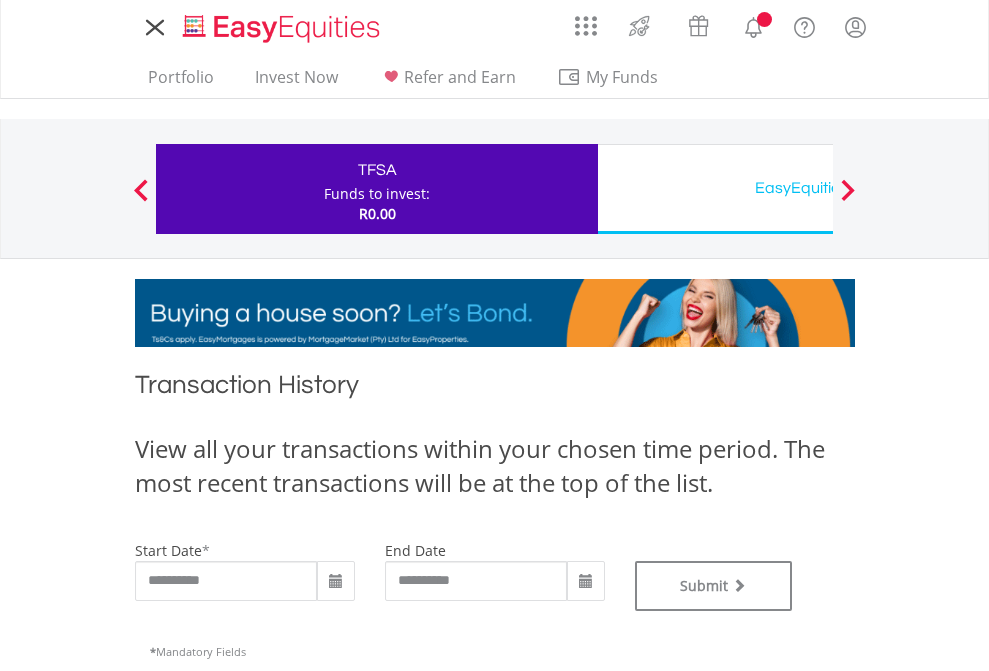 type on "**********" 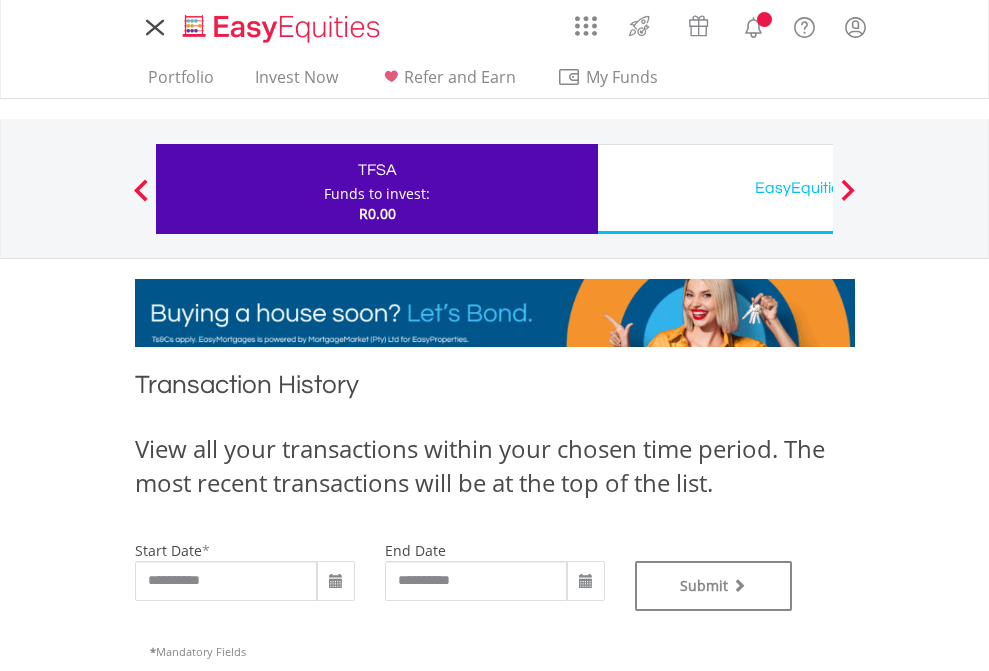 type on "**********" 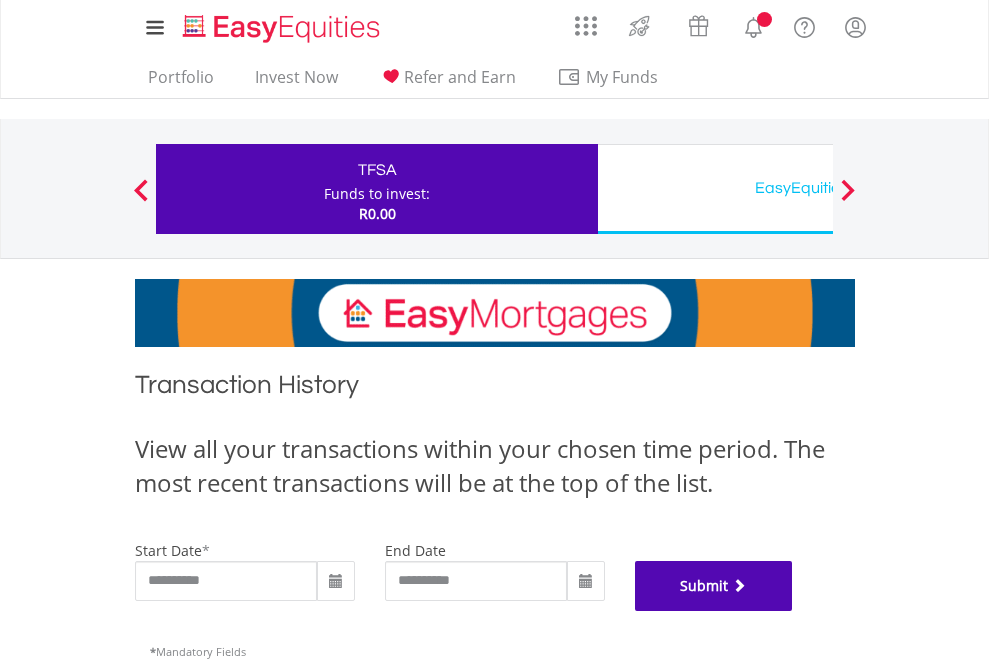 click on "Submit" at bounding box center (714, 586) 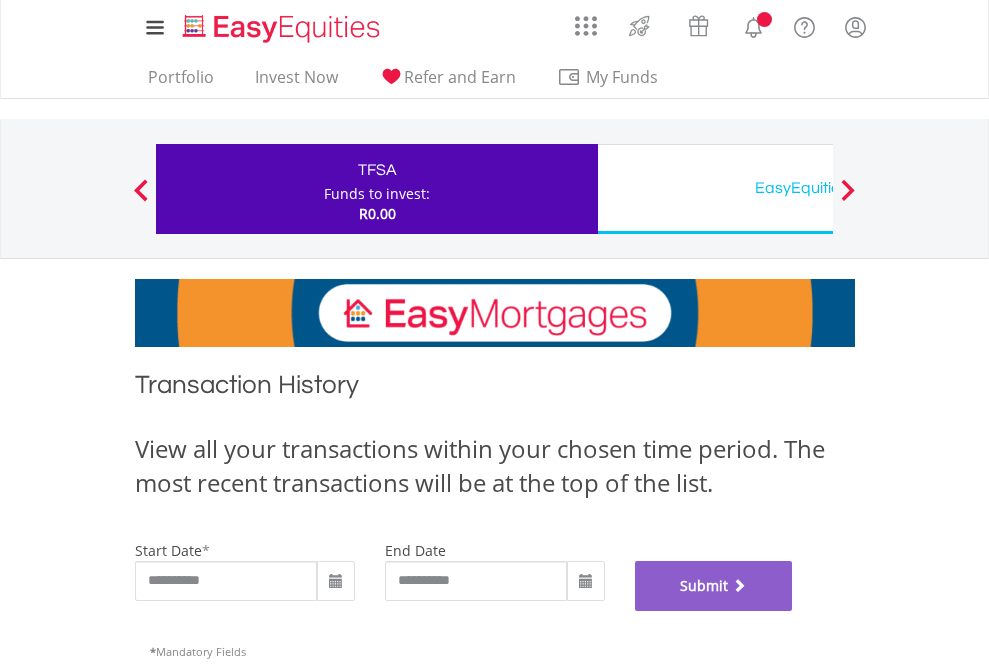 scroll, scrollTop: 811, scrollLeft: 0, axis: vertical 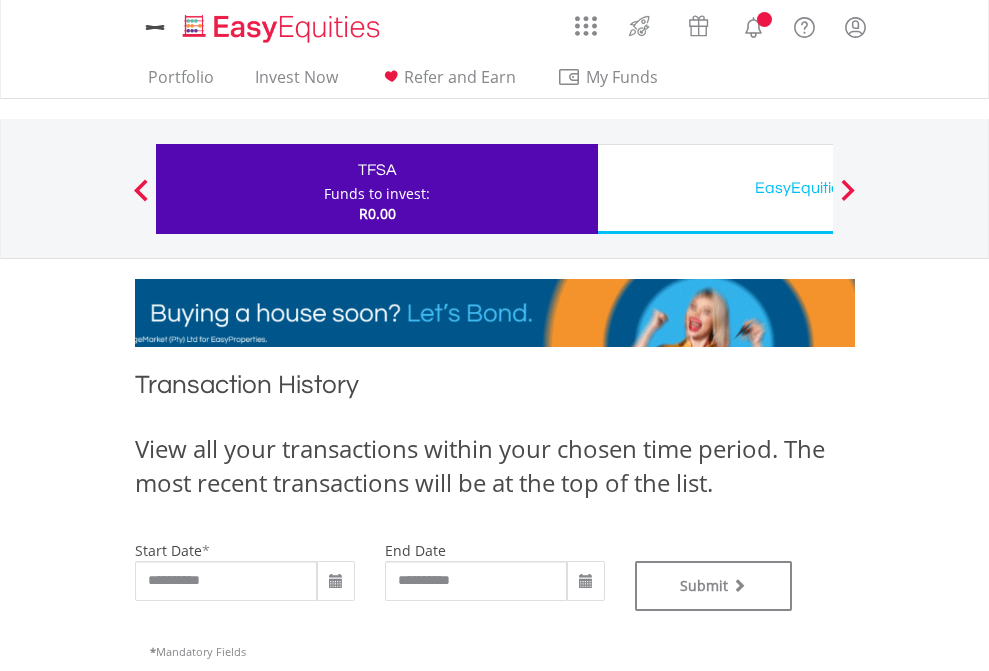 click on "EasyEquities USD" at bounding box center (818, 188) 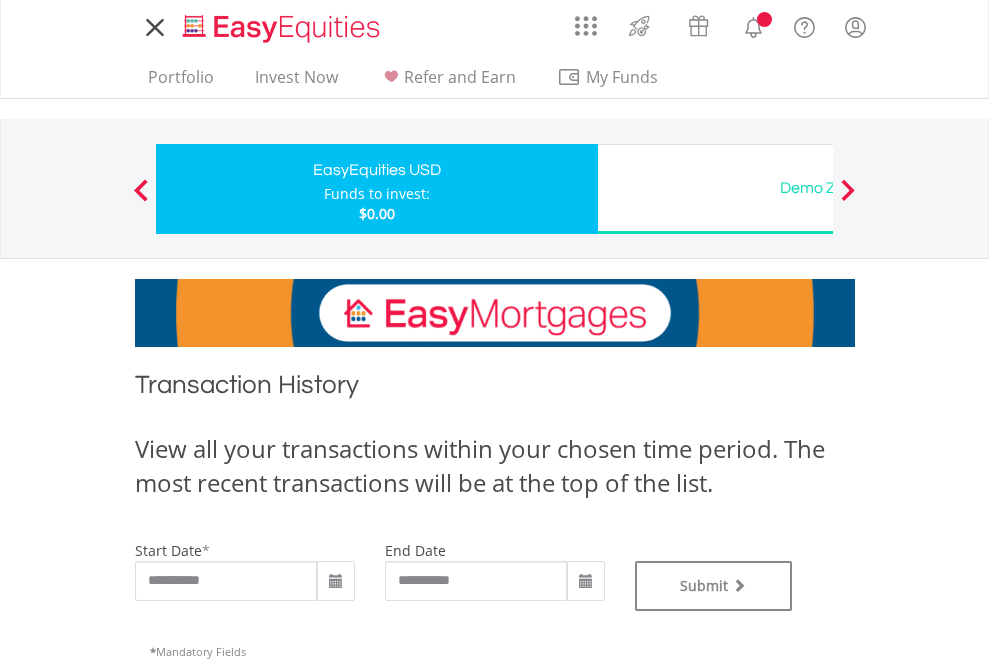 scroll, scrollTop: 0, scrollLeft: 0, axis: both 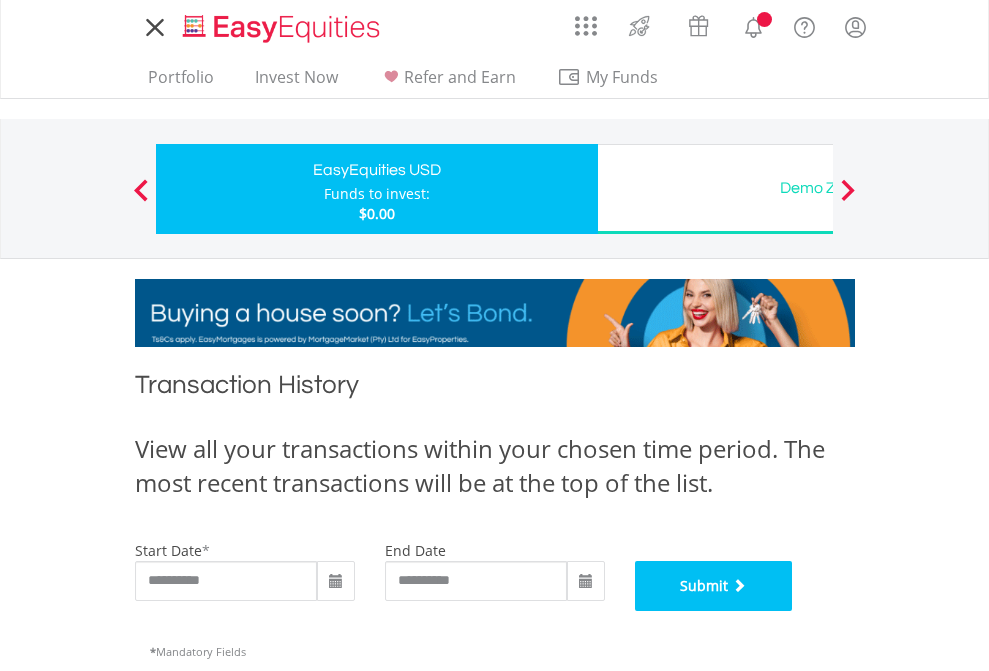 click on "Submit" at bounding box center [714, 586] 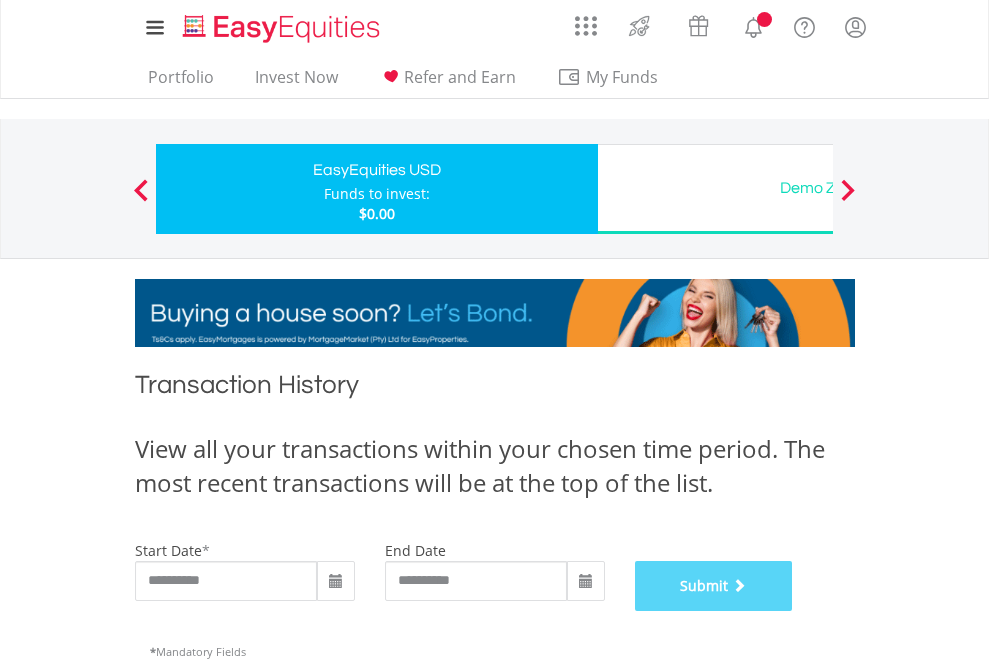scroll, scrollTop: 811, scrollLeft: 0, axis: vertical 